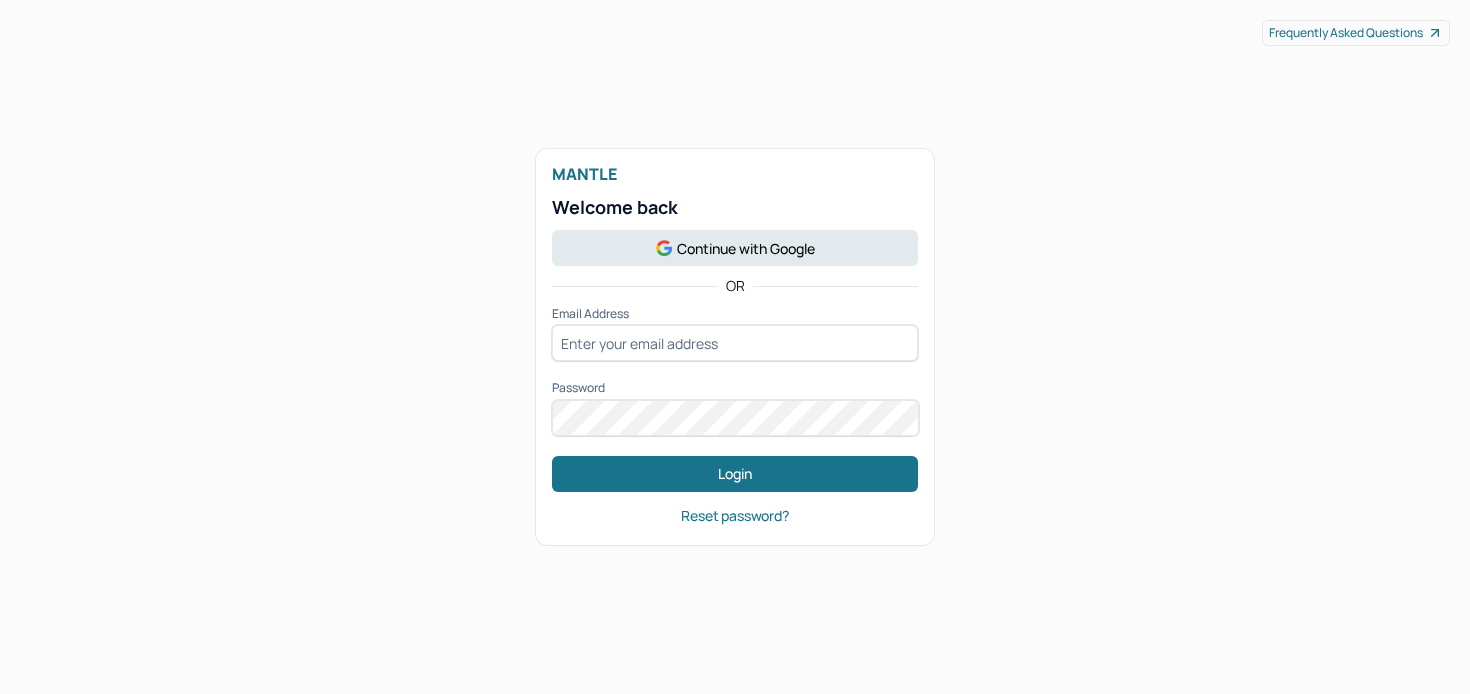 scroll, scrollTop: 0, scrollLeft: 0, axis: both 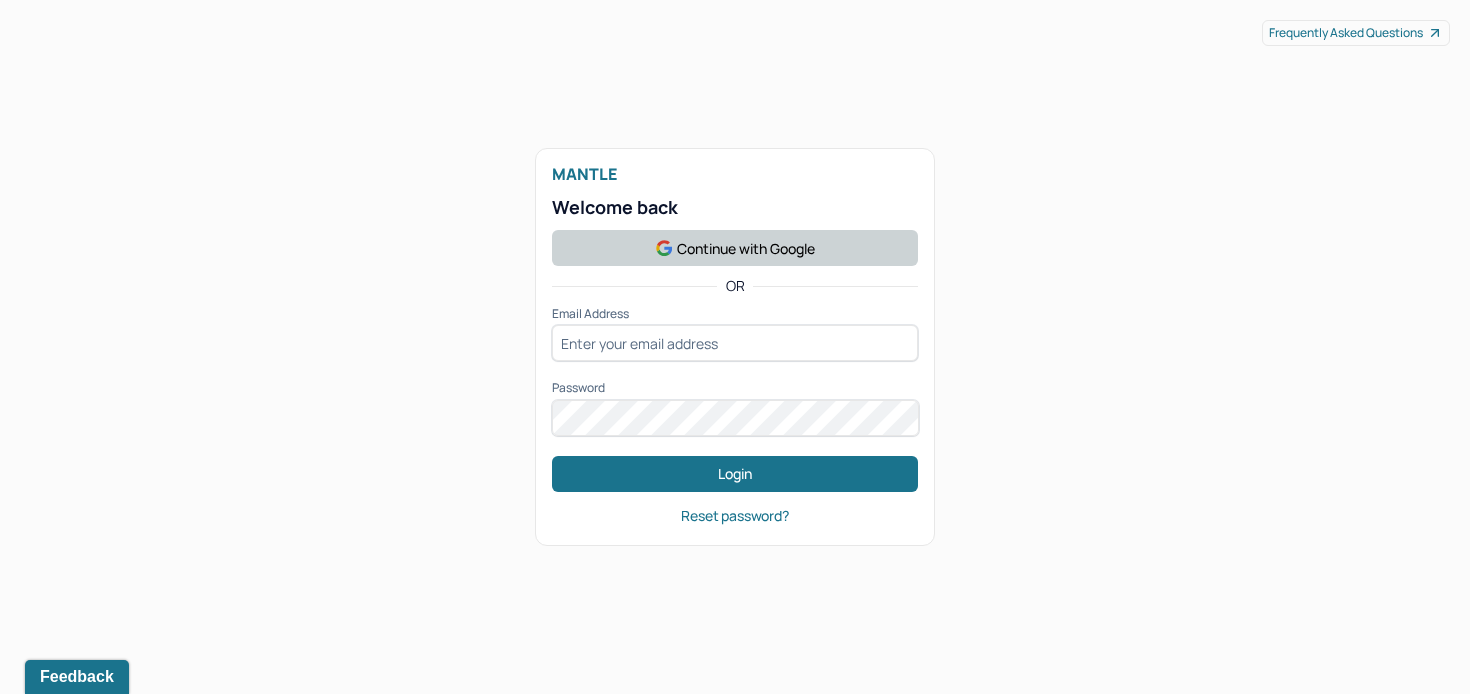 click on "Continue with Google" at bounding box center (735, 248) 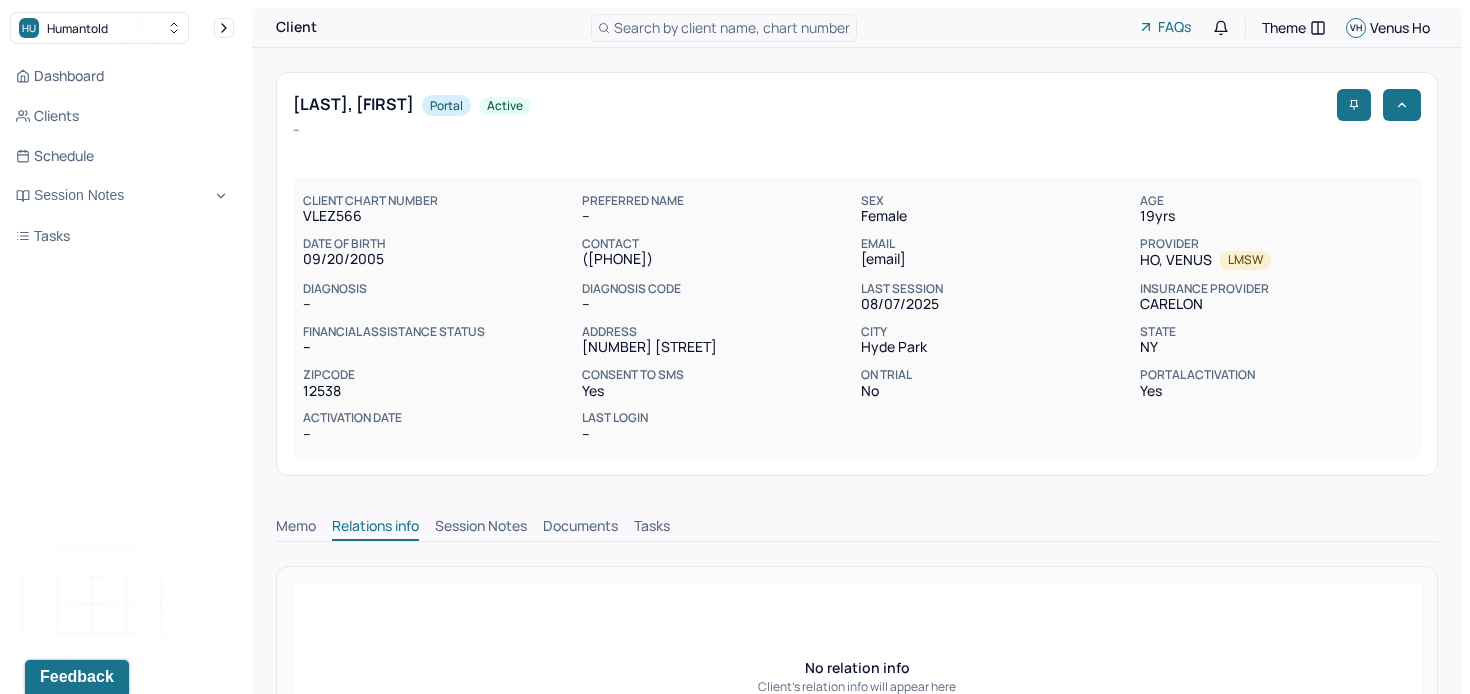 scroll, scrollTop: 0, scrollLeft: 0, axis: both 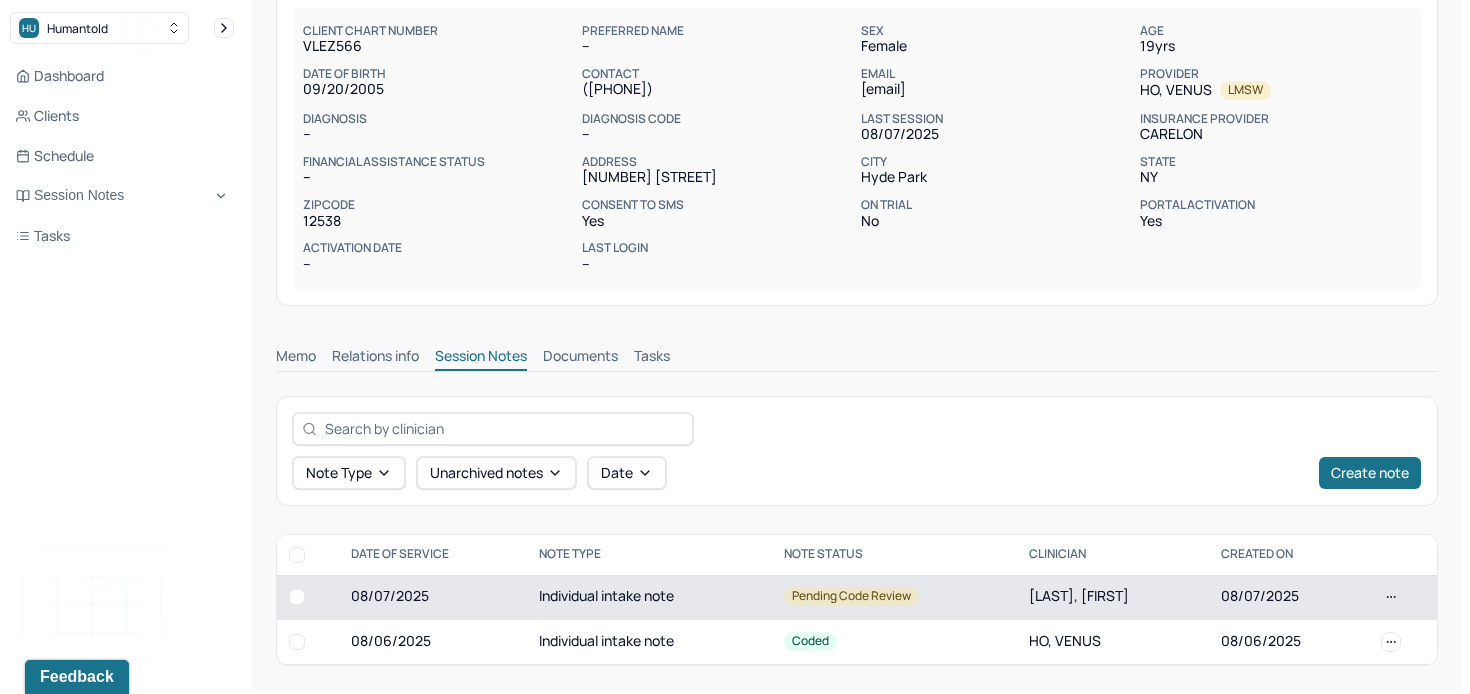 click on "08/07/2025" at bounding box center (433, 597) 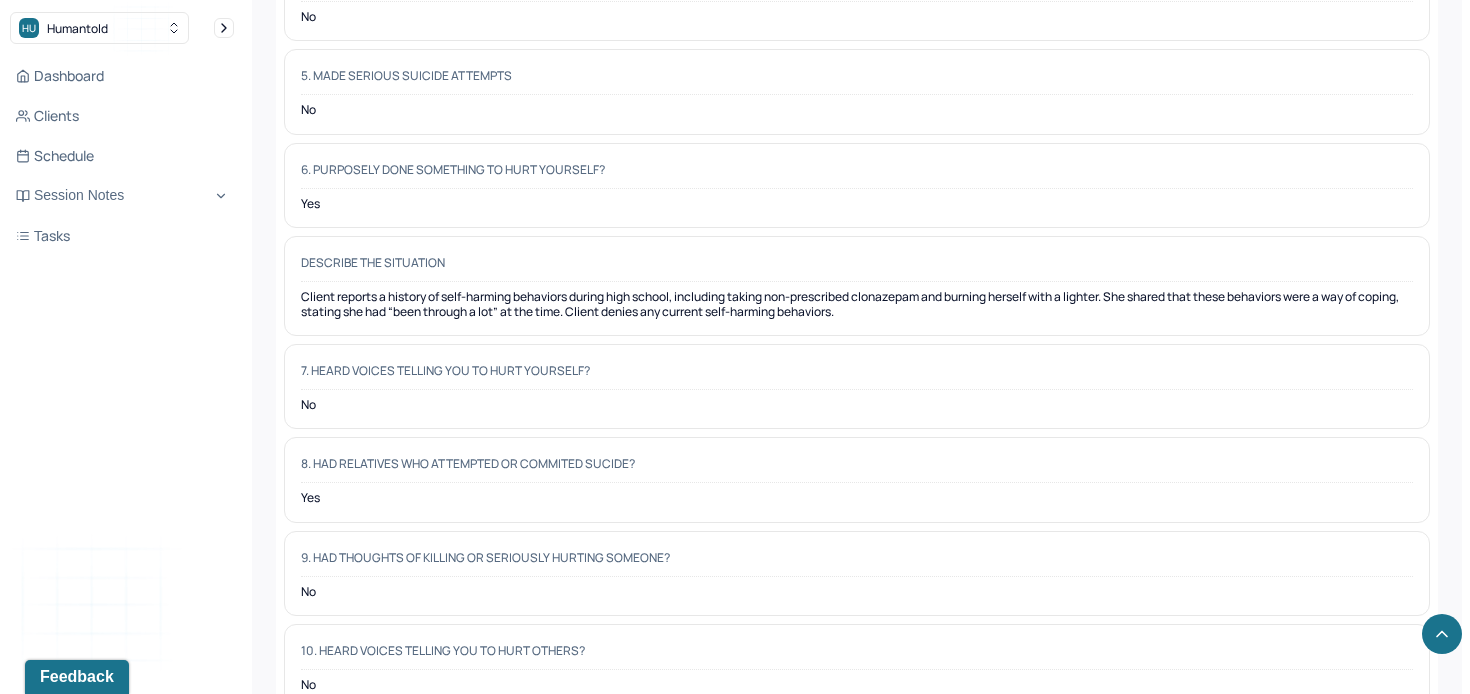 scroll, scrollTop: 6527, scrollLeft: 0, axis: vertical 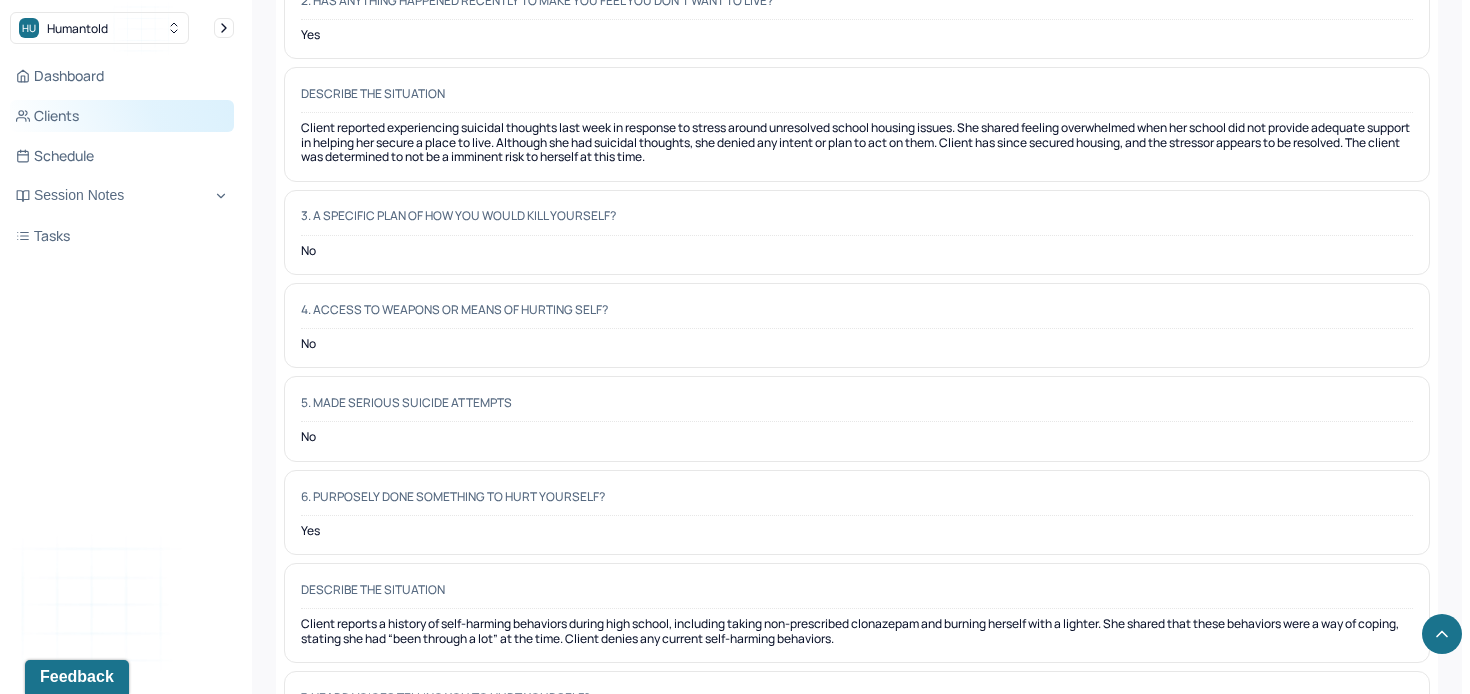 click on "Clients" at bounding box center (122, 116) 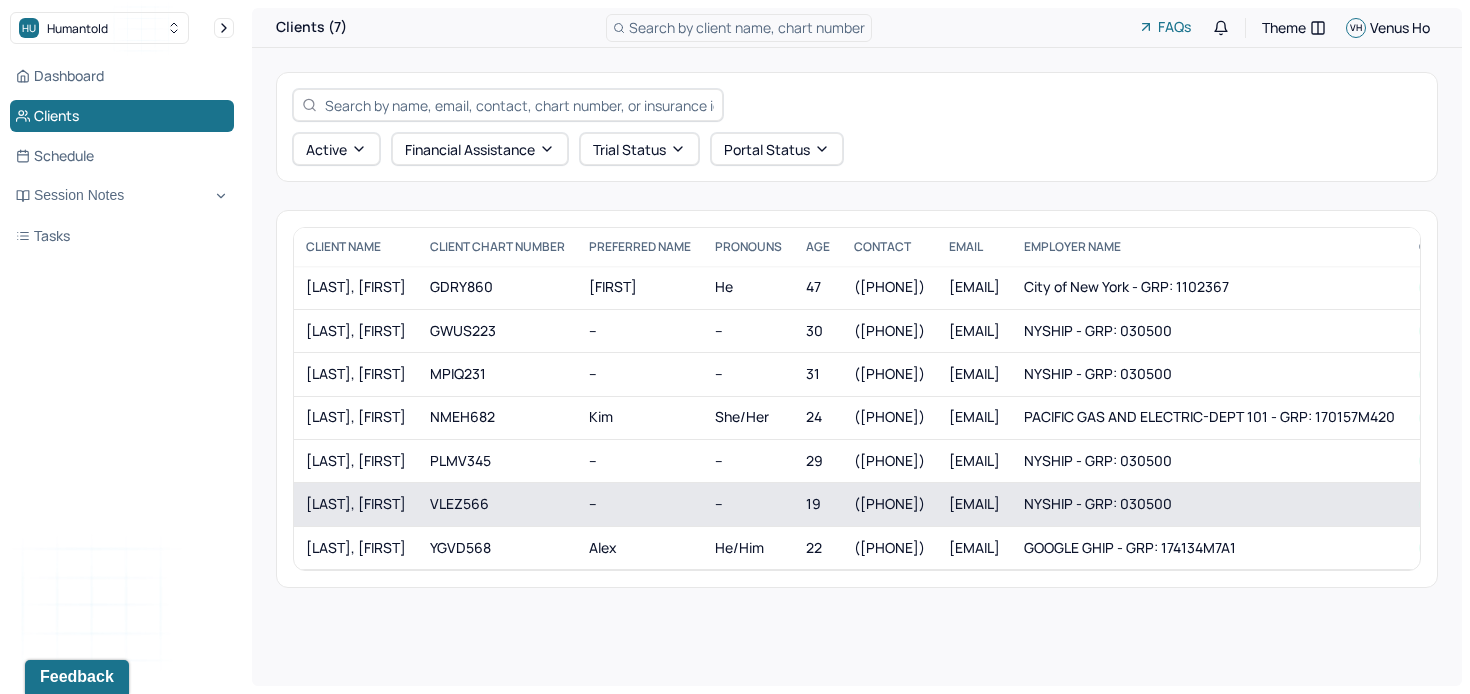 click on "VLEZ566" at bounding box center (497, 504) 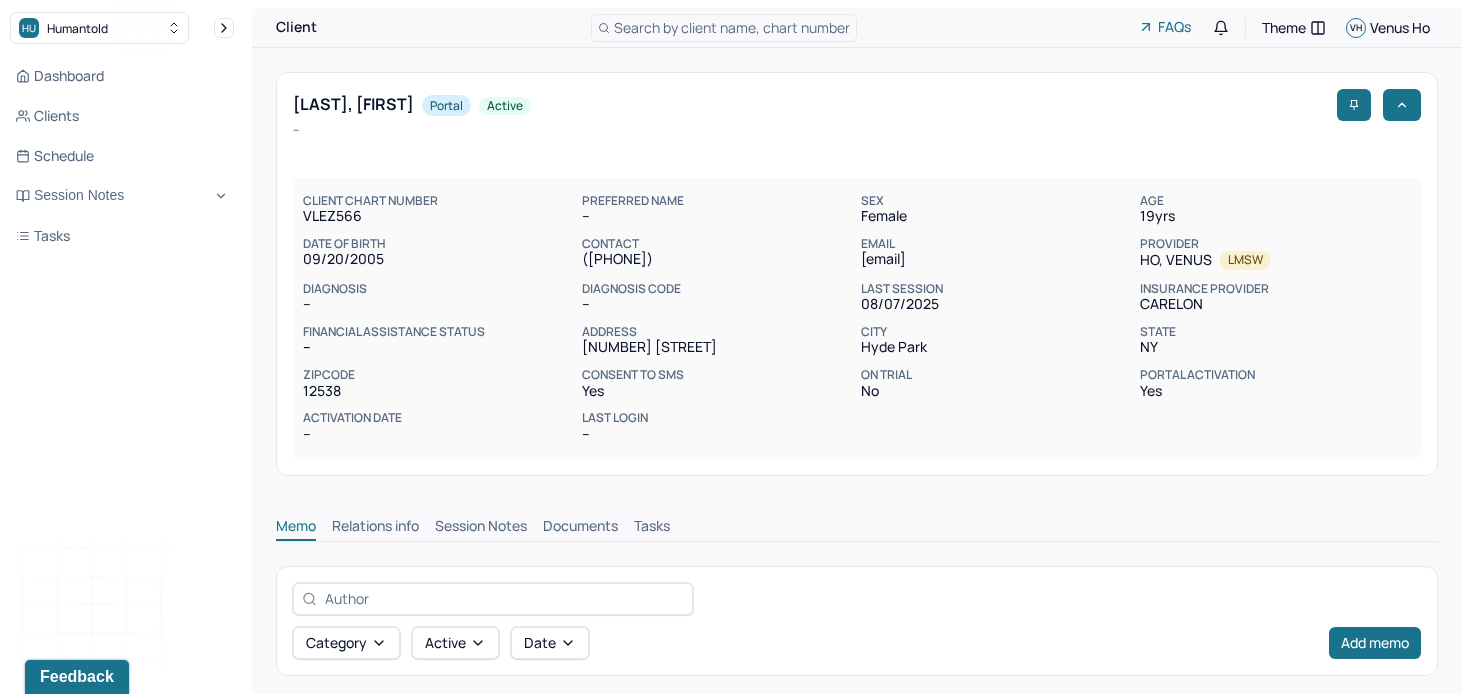 scroll, scrollTop: 0, scrollLeft: 0, axis: both 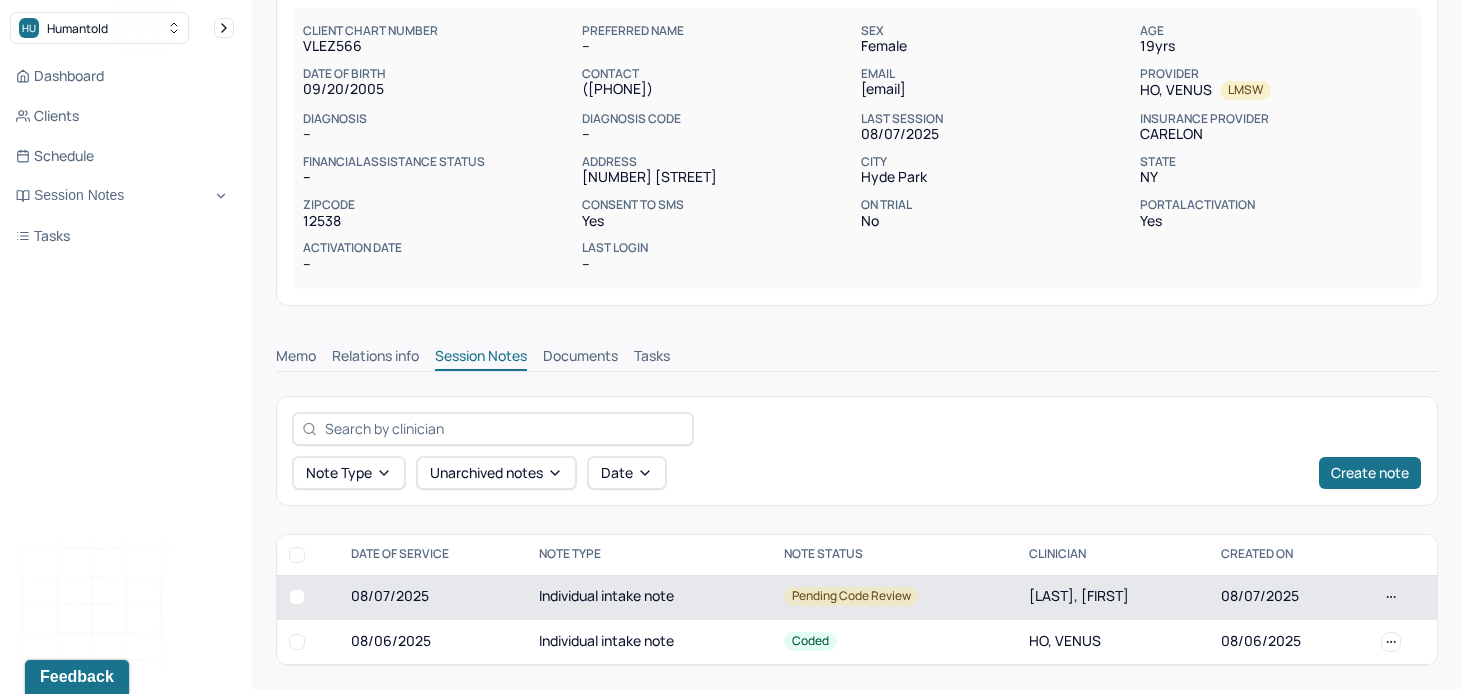 click on "08/07/2025" at bounding box center (433, 597) 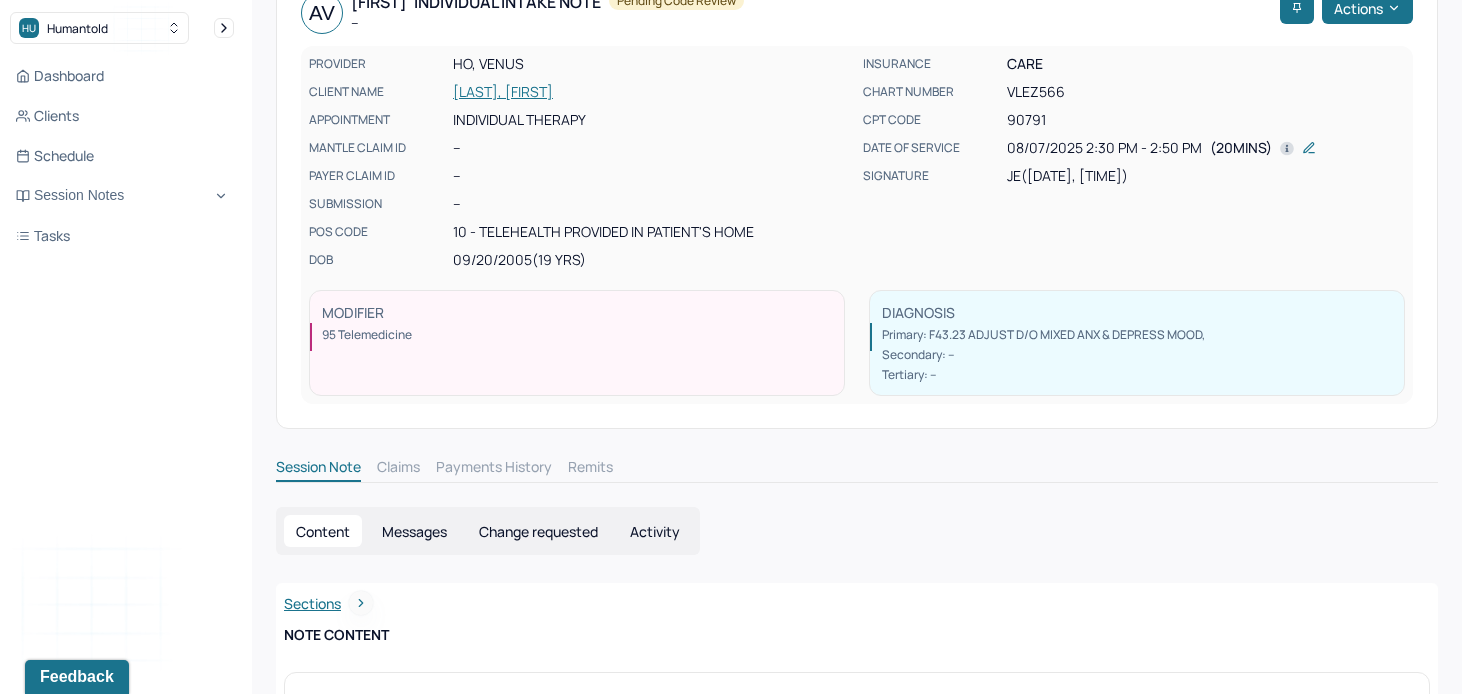 scroll, scrollTop: 102, scrollLeft: 0, axis: vertical 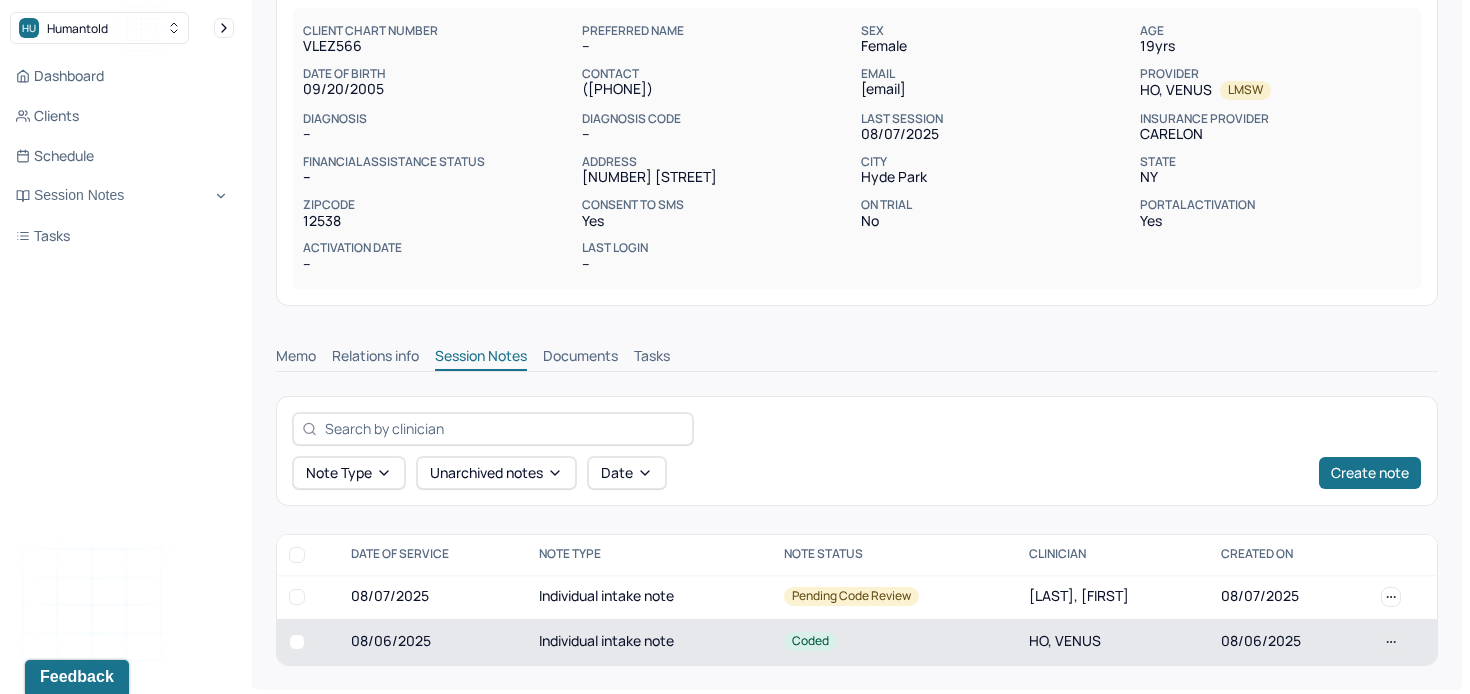 click on "Individual intake note" at bounding box center (649, 641) 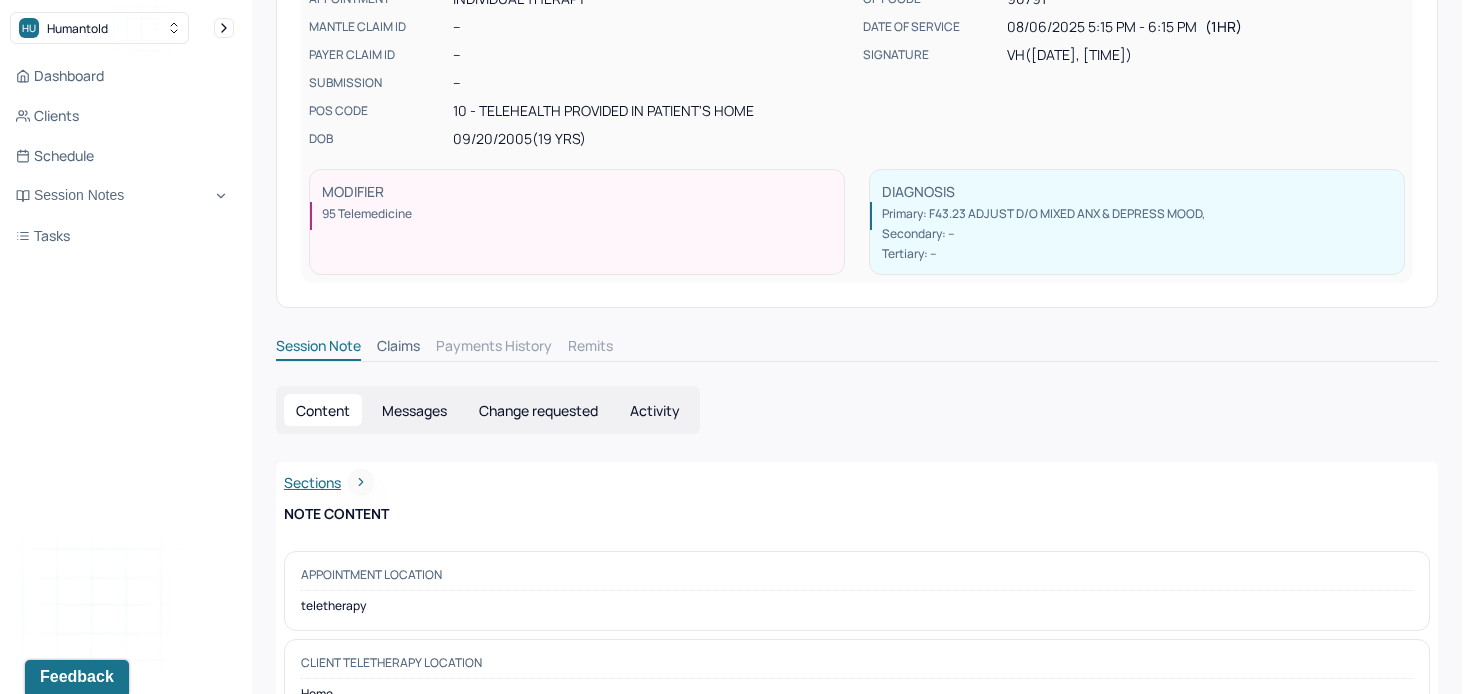scroll, scrollTop: 193, scrollLeft: 0, axis: vertical 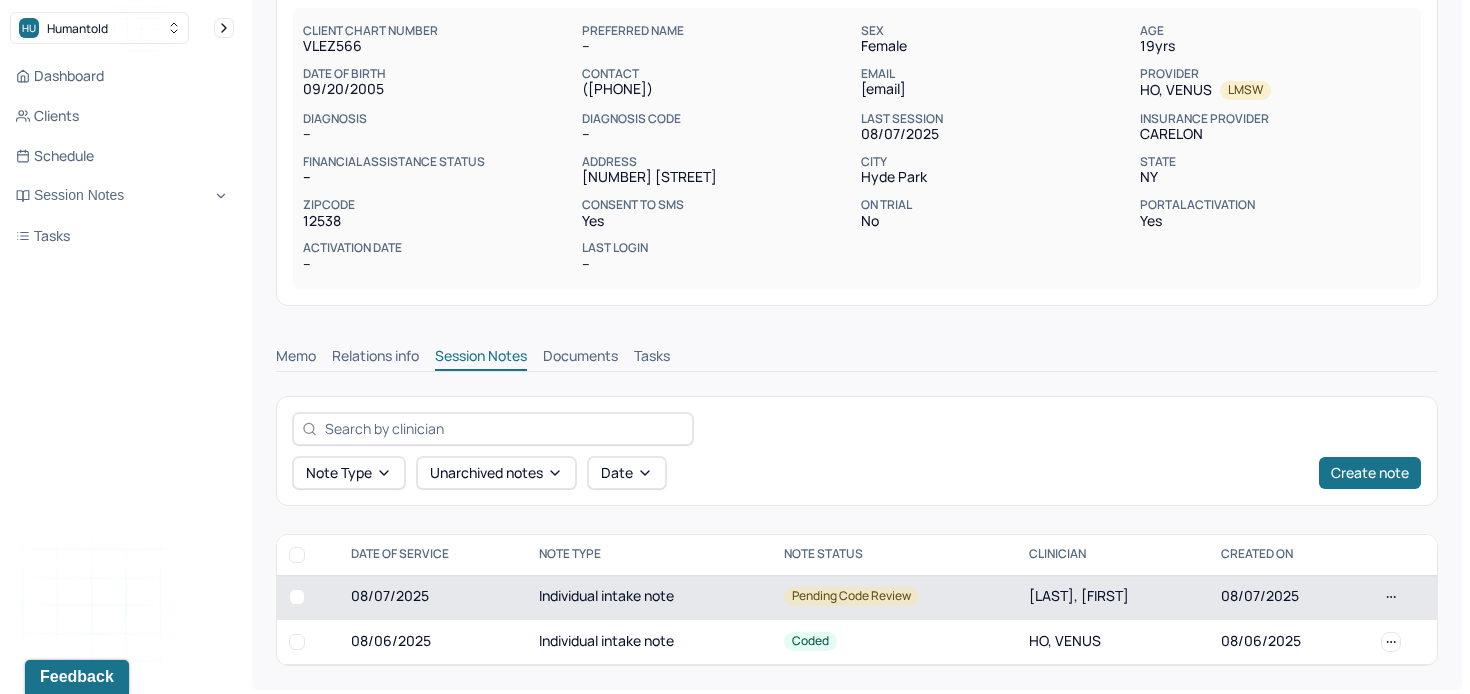 click on "Individual intake note" at bounding box center [649, 597] 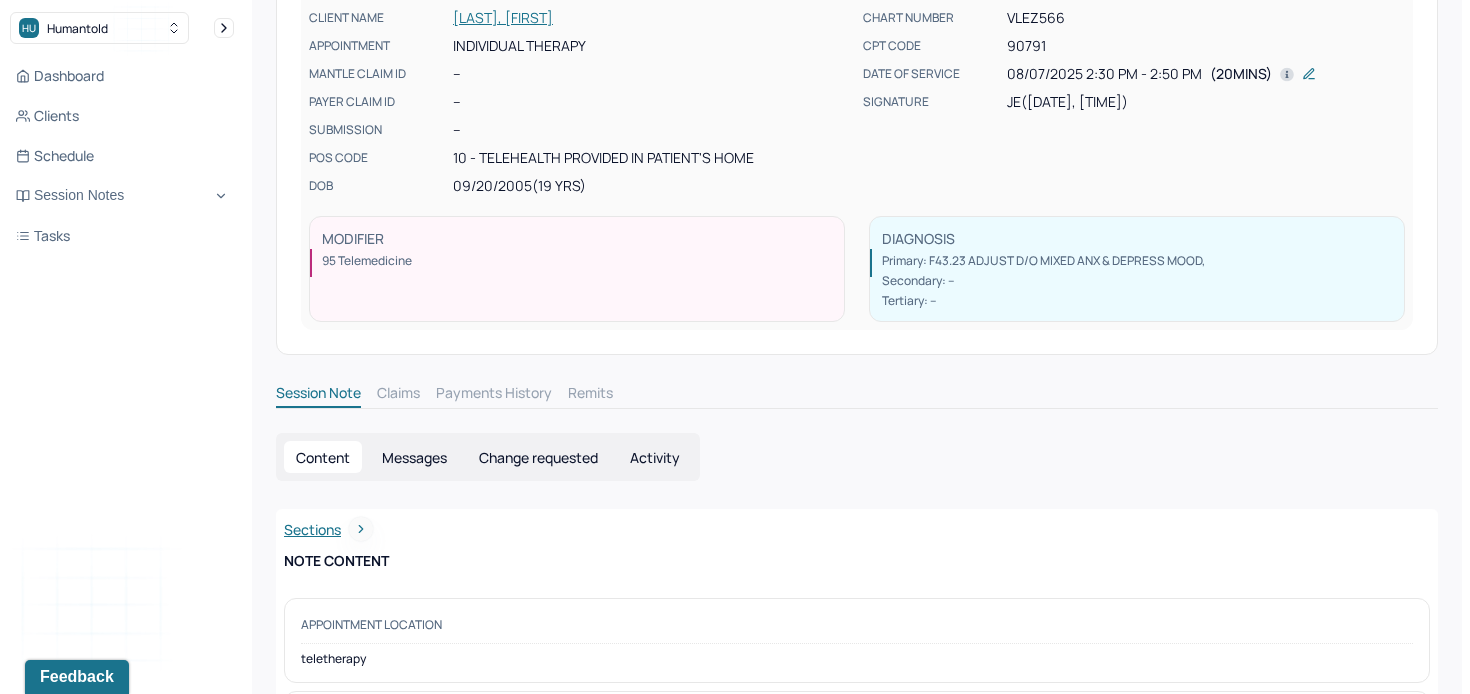 scroll, scrollTop: 177, scrollLeft: 0, axis: vertical 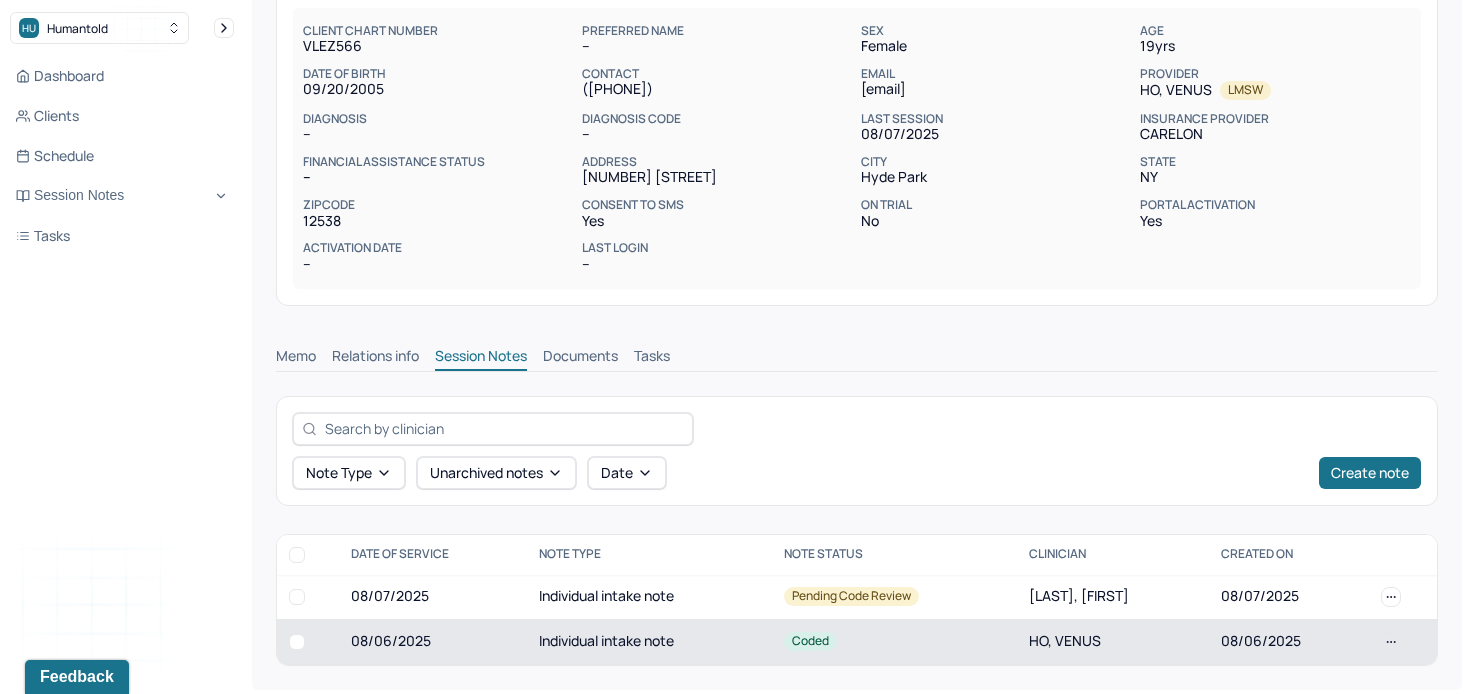 click on "Individual intake note" at bounding box center [649, 641] 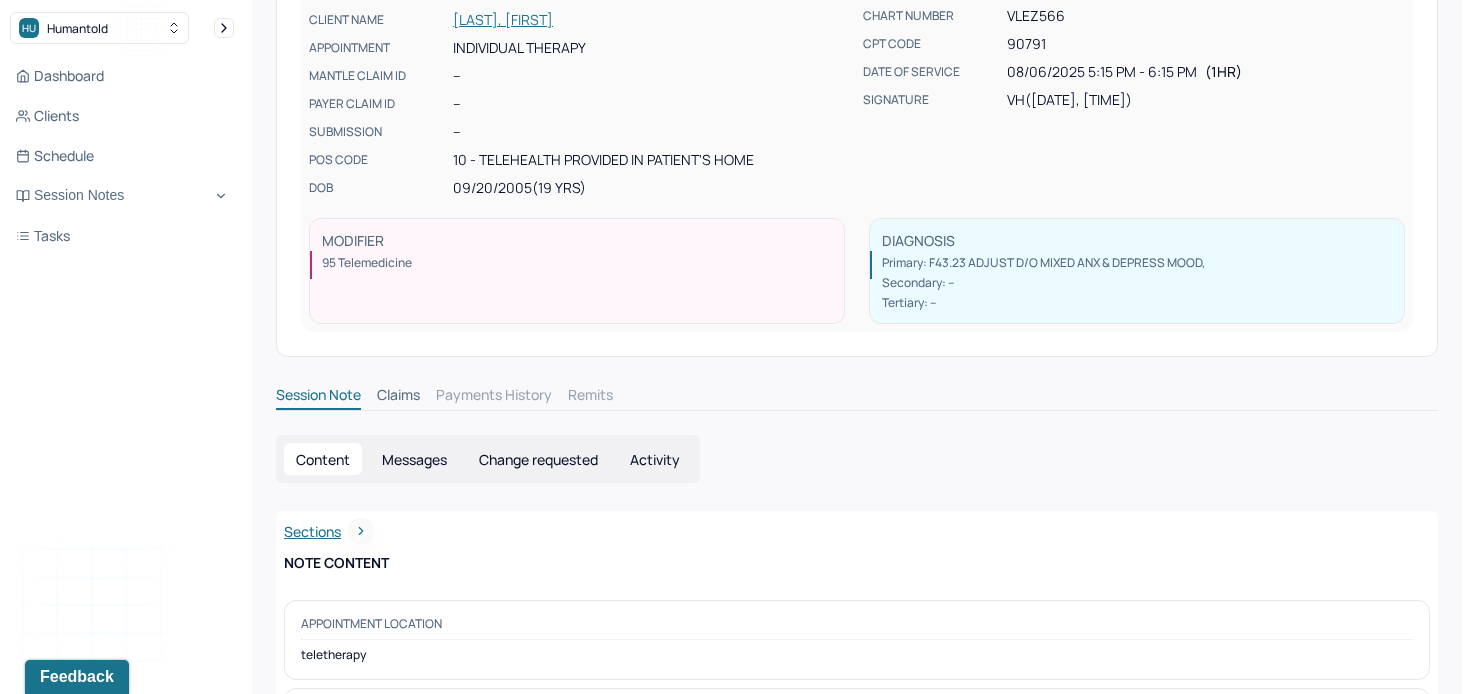 scroll, scrollTop: 176, scrollLeft: 0, axis: vertical 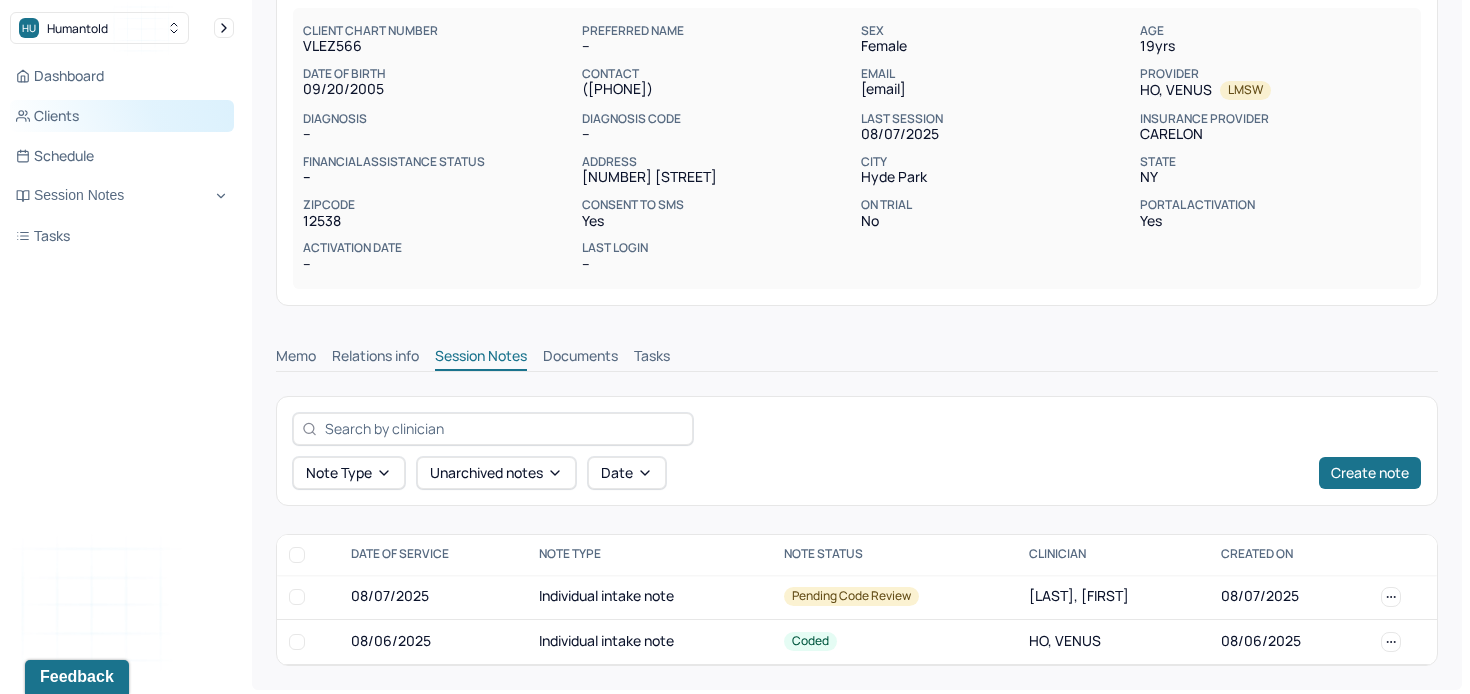 click on "Clients" at bounding box center [122, 116] 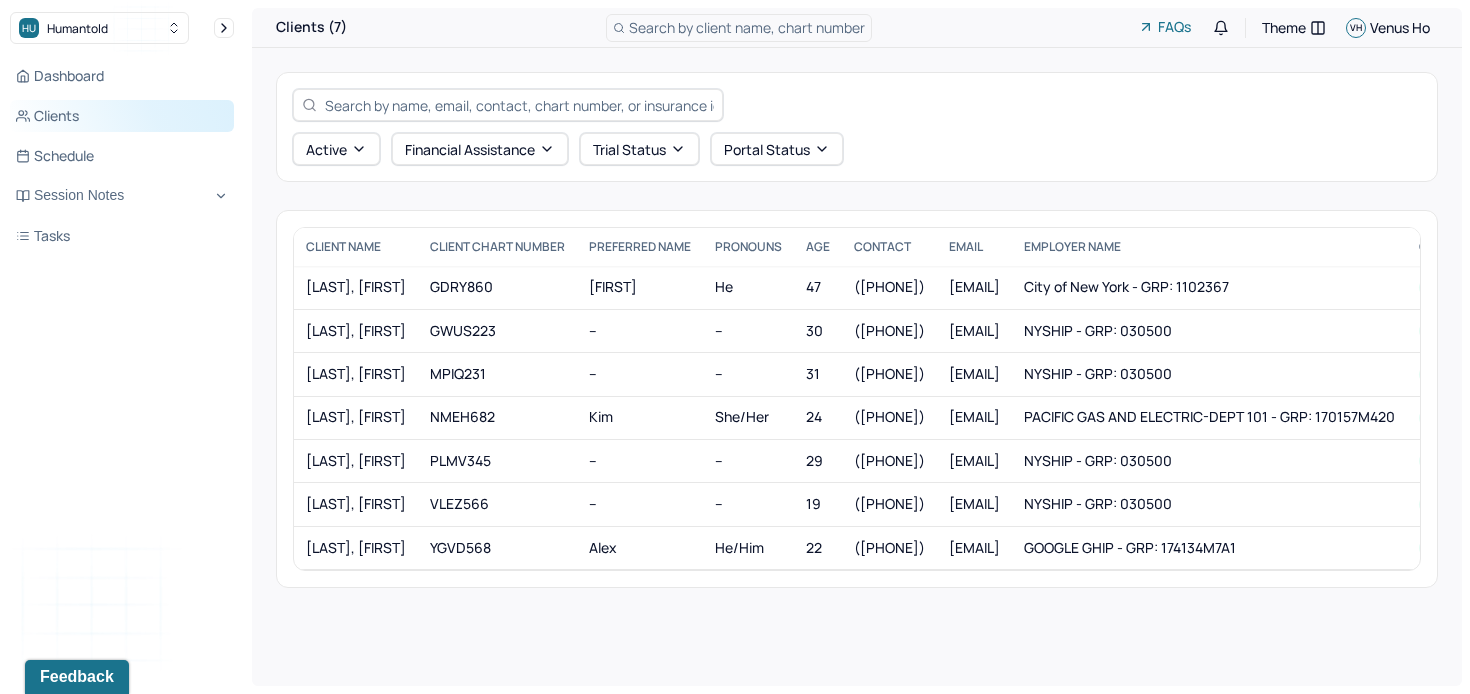 scroll, scrollTop: 0, scrollLeft: 0, axis: both 